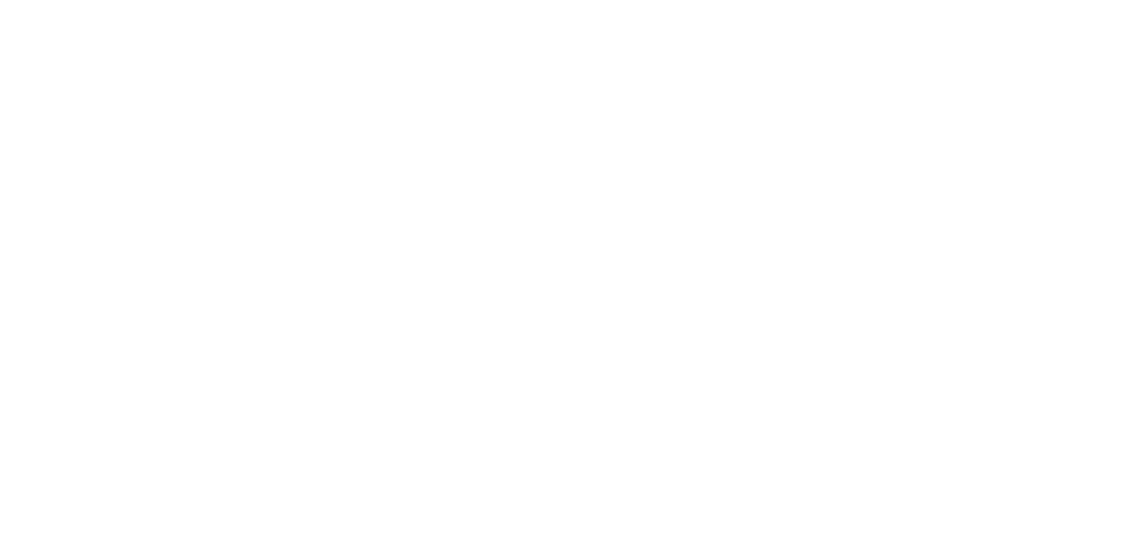 scroll, scrollTop: 0, scrollLeft: 0, axis: both 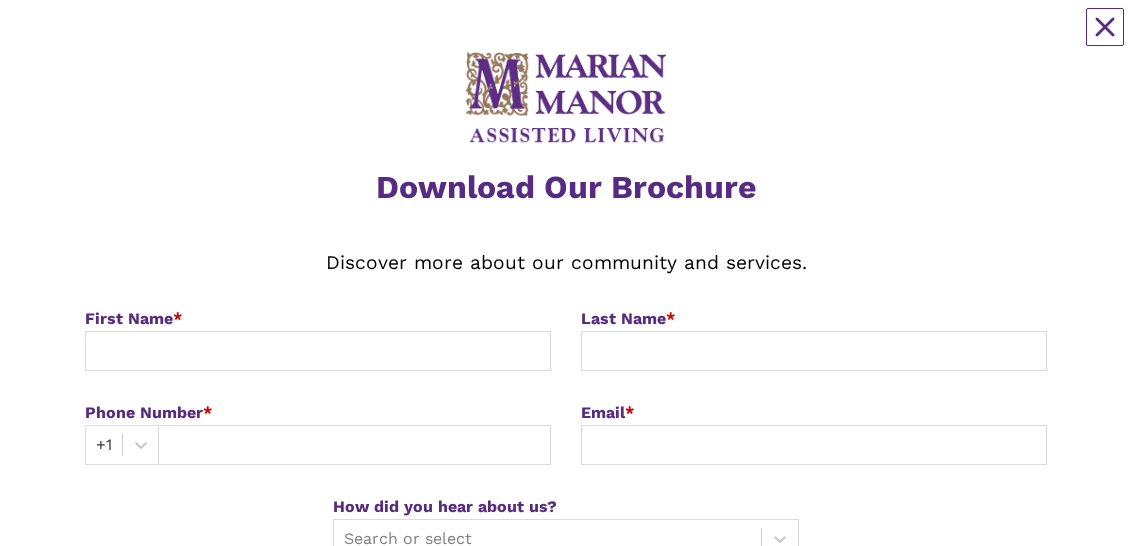 click on "[FIRST] [LAST] *" at bounding box center [318, 319] 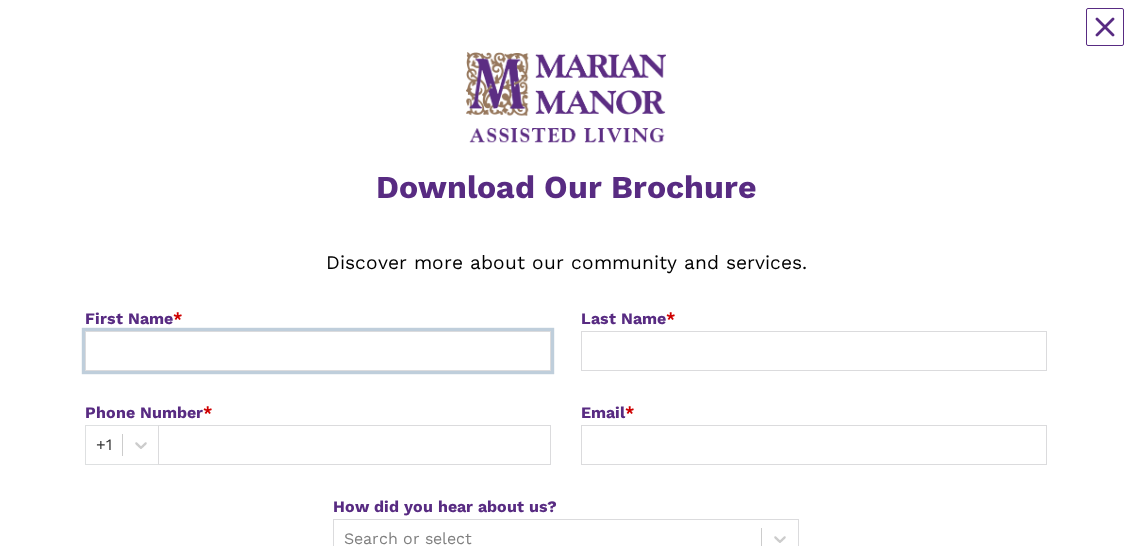 click at bounding box center [318, 351] 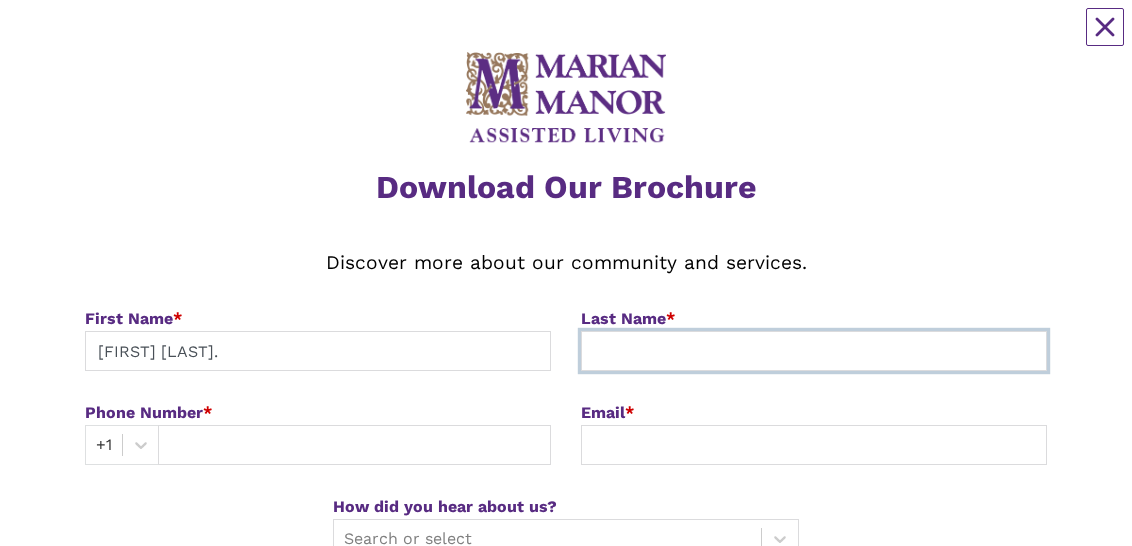 type on "[LAST]" 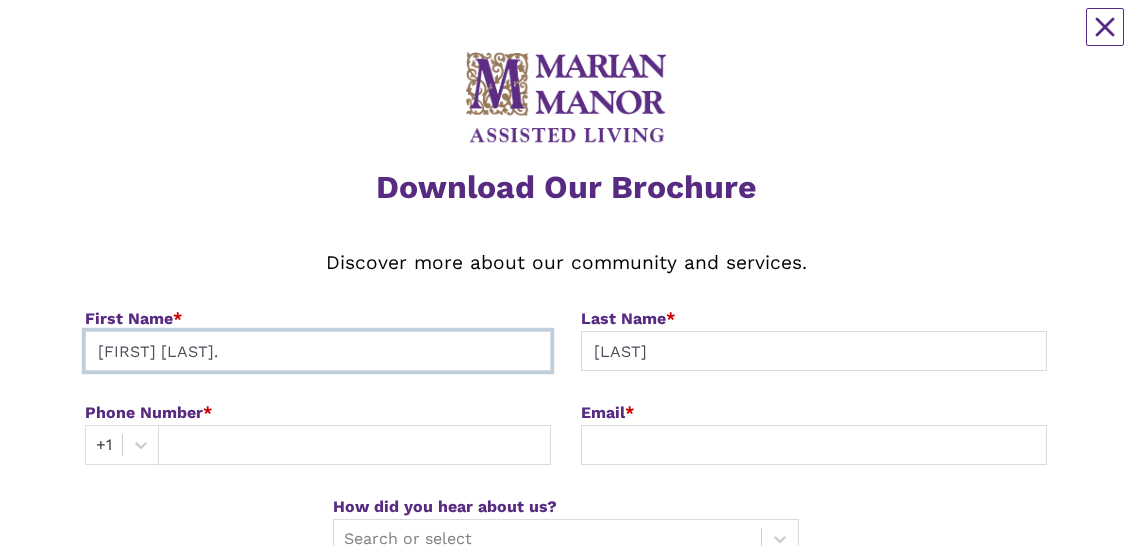 type on "[FIRST] [LAST]." 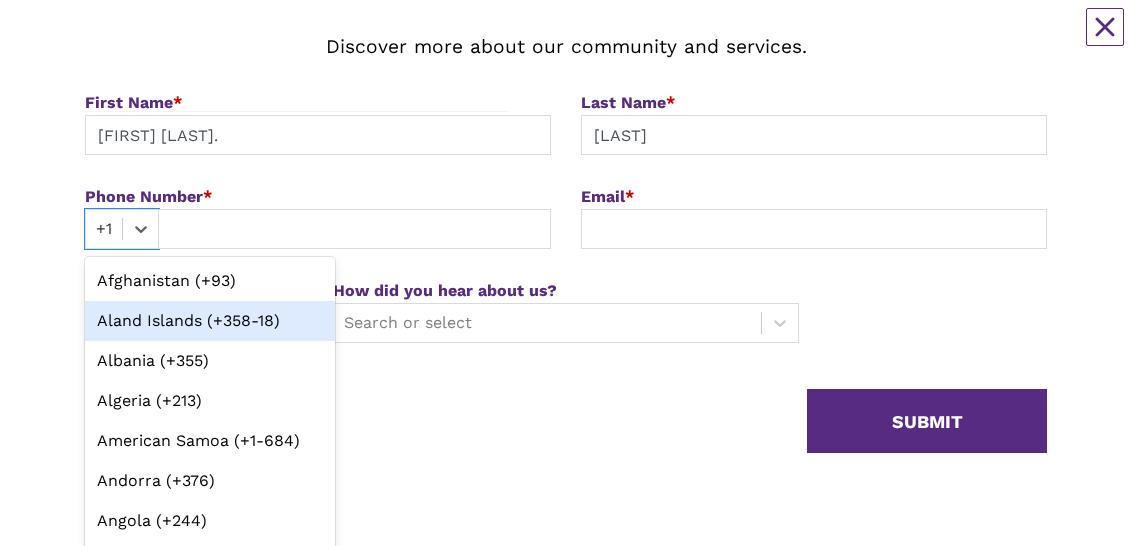 click on "option Aland Islands (+358-18) focused, 2 of 245. 245 results available. Use Up and Down to choose options, press Enter to select the currently focused option, press Escape to exit the menu, press Tab to select the option and exit the menu. +1 Afghanistan (+93) Aland Islands (+358-18) Albania (+355) Algeria (+213) American Samoa (+1-684) Andorra (+376) Angola (+244) Anguilla (+1-264) Antigua and Barbuda (+1-268) Argentina (+54) Armenia (+374) Aruba (+297) Australia (+61) Austria (+43) Azerbaijan (+994) Bahamas (+1-242) Bahrain (+973) Bangladesh (+880) Barbados (+1-246) Belarus (+375) Belgium (+32) Belize (+501) Benin (+229) Bermuda (+1-441) Bhutan (+975) Bolivia (+591) Bonaire, Saint Eustatius and Saba  (+599) Bosnia and Herzegovina (+387) Botswana (+267) Brazil (+55) British Indian Ocean Territory (+246) British Virgin Islands (+1-284) Brunei (+673) Bulgaria (+359) Burkina Faso (+226) Burundi (+257) Cambodia (+855) Cameroon (+237) Canada (+1) Cape Verde (+238) Cayman Islands (+1-345) Chad (+235) Chile (+56)" at bounding box center [122, 229] 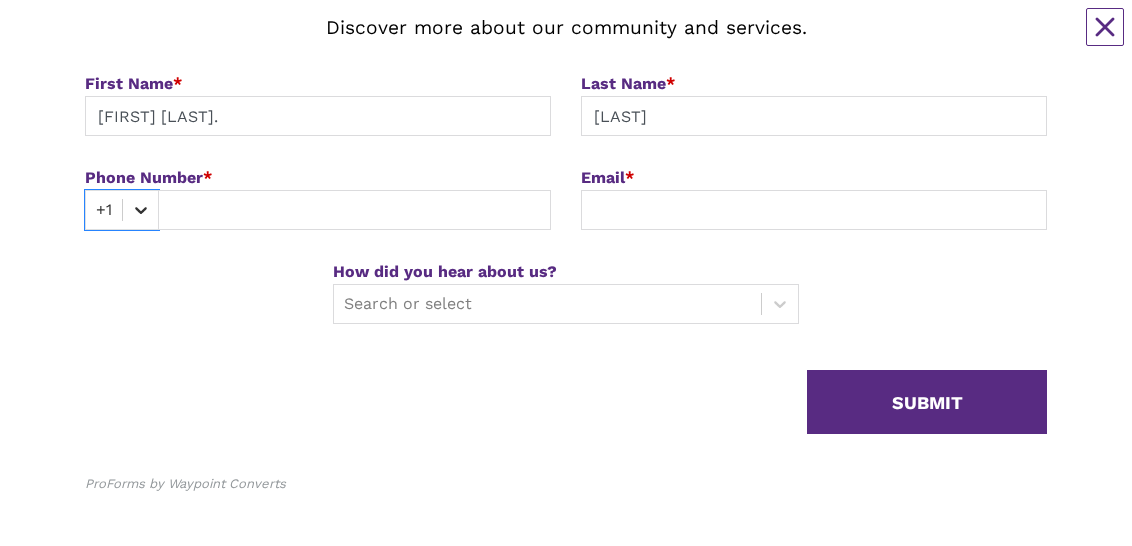 click 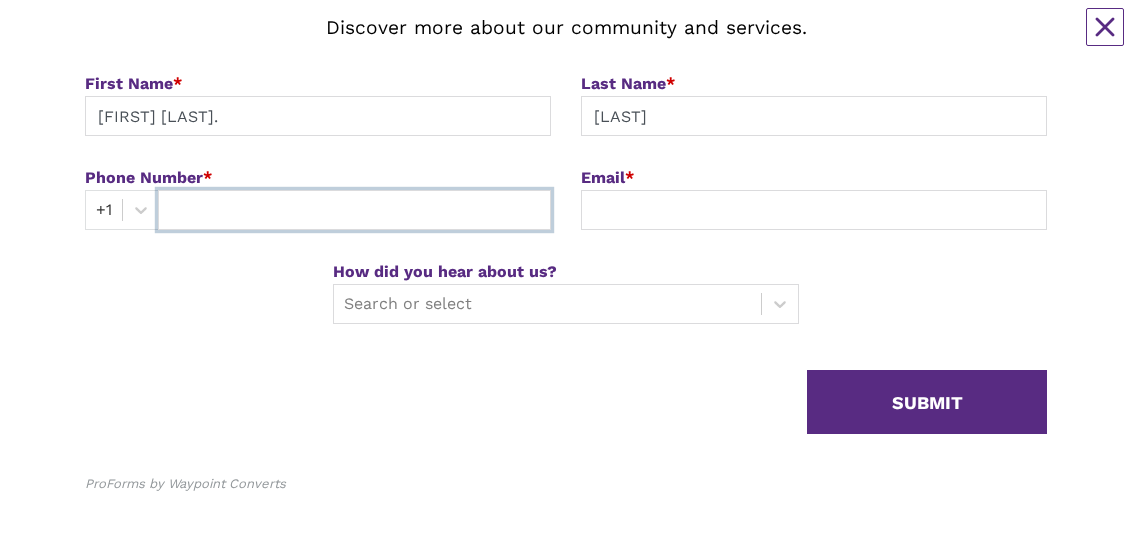 click at bounding box center (354, 210) 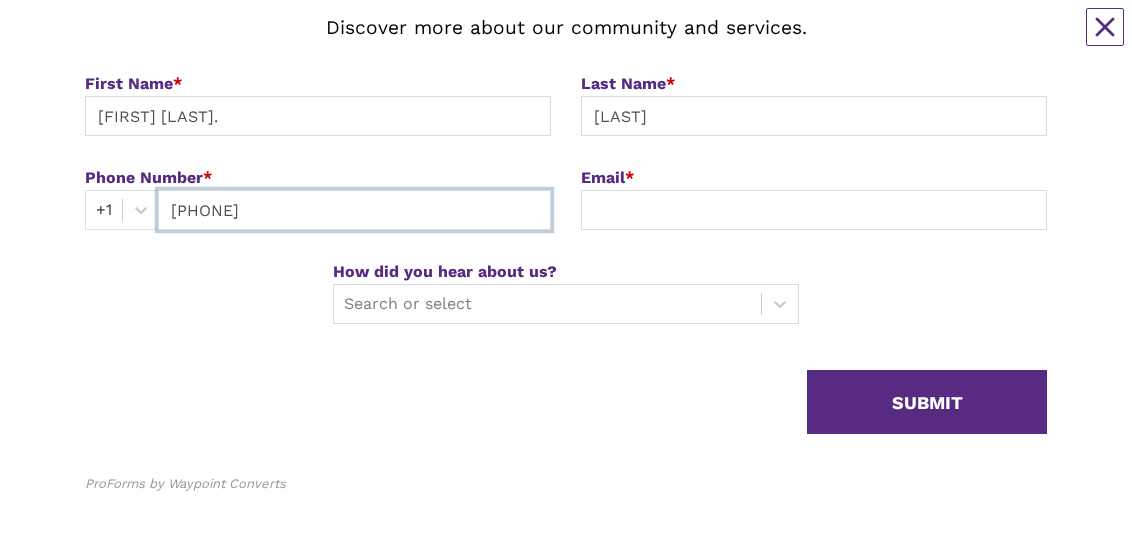 type on "[PHONE]" 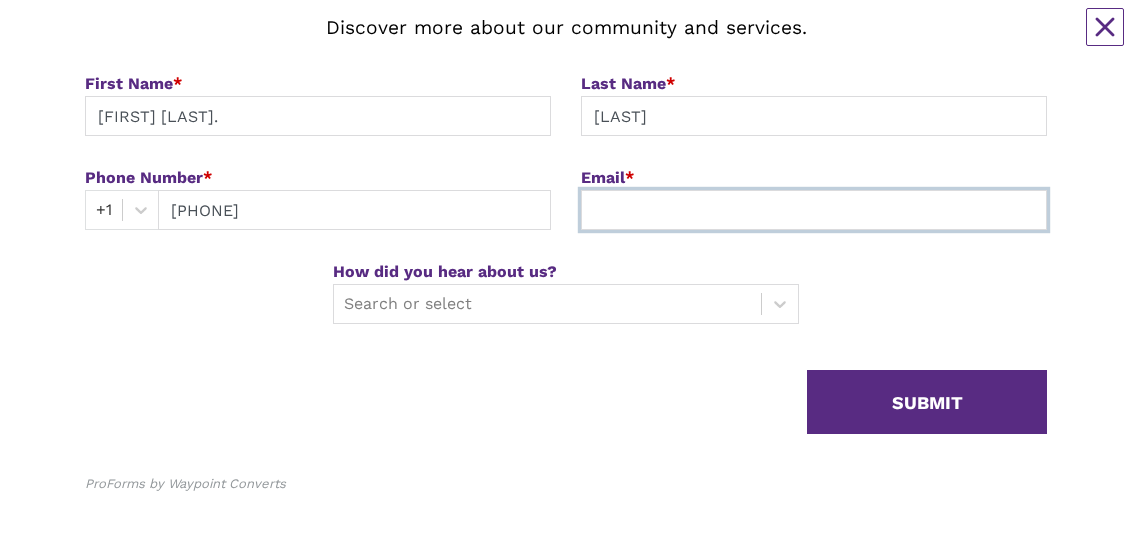 click at bounding box center (814, 210) 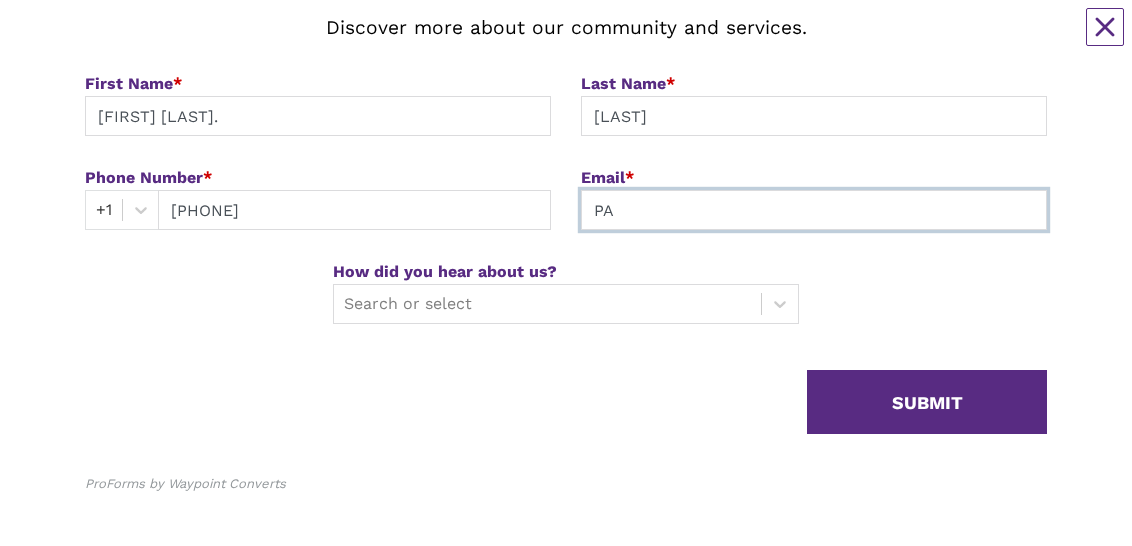 type on "P" 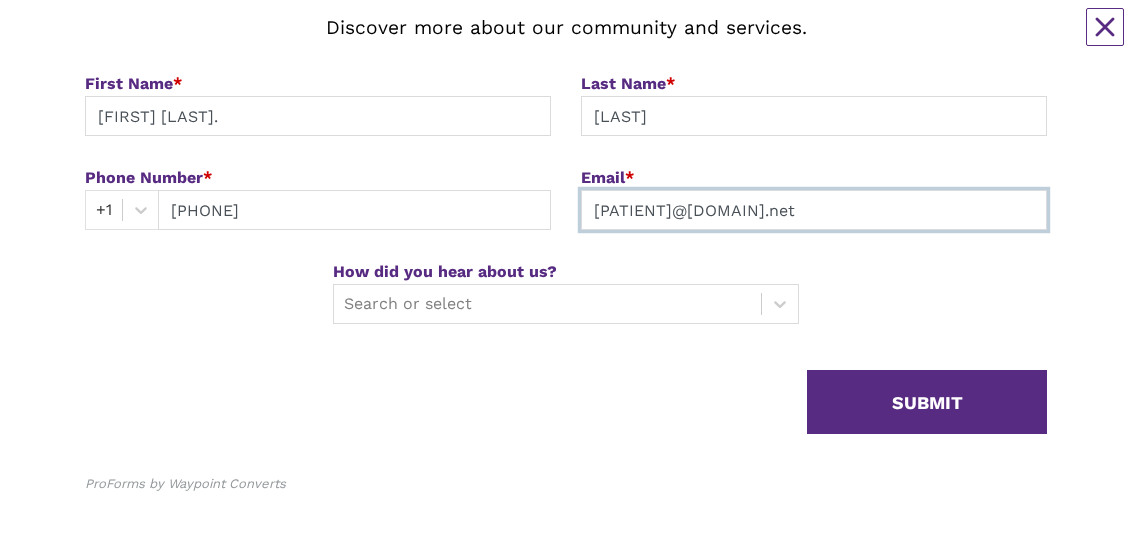 type on "[PATIENT]@[DOMAIN].net" 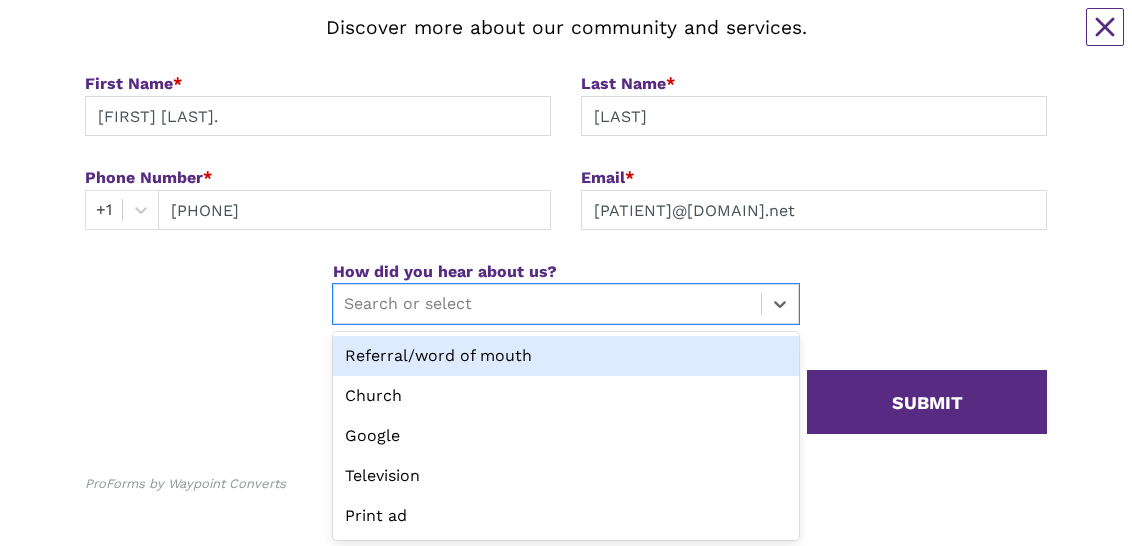 click at bounding box center [547, 304] 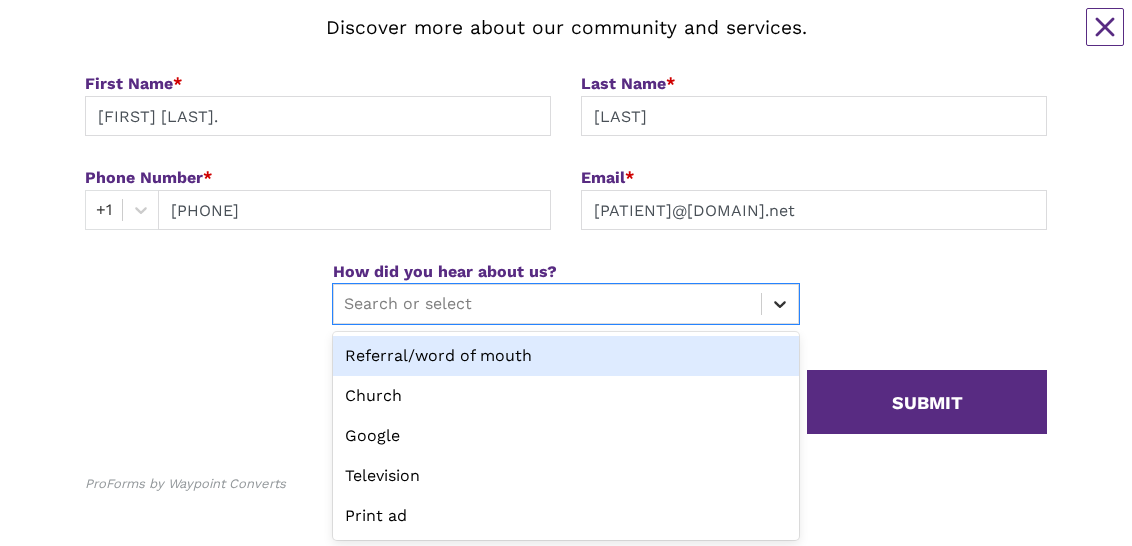 click 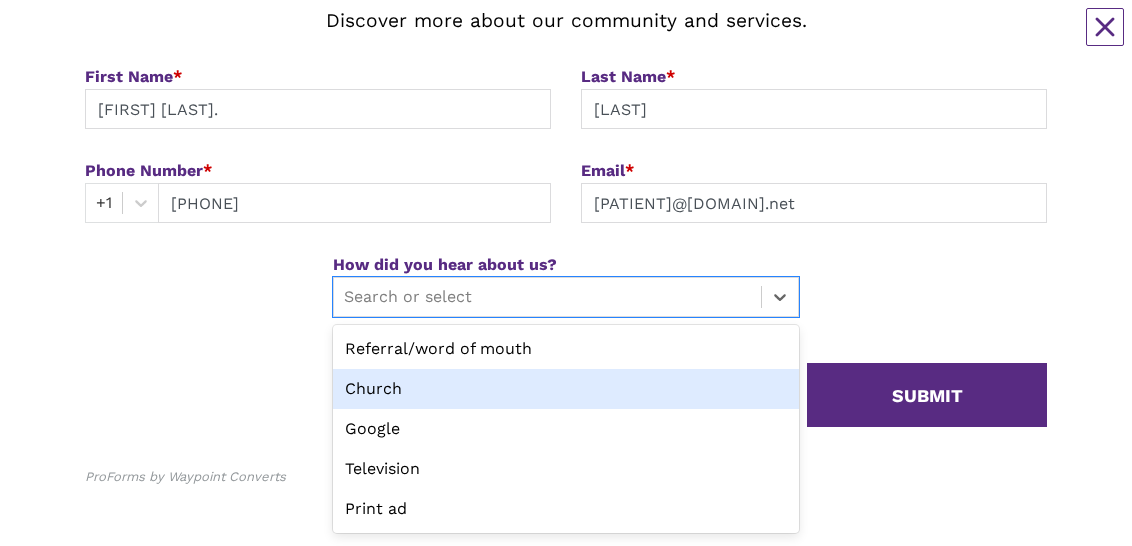 scroll, scrollTop: 248, scrollLeft: 0, axis: vertical 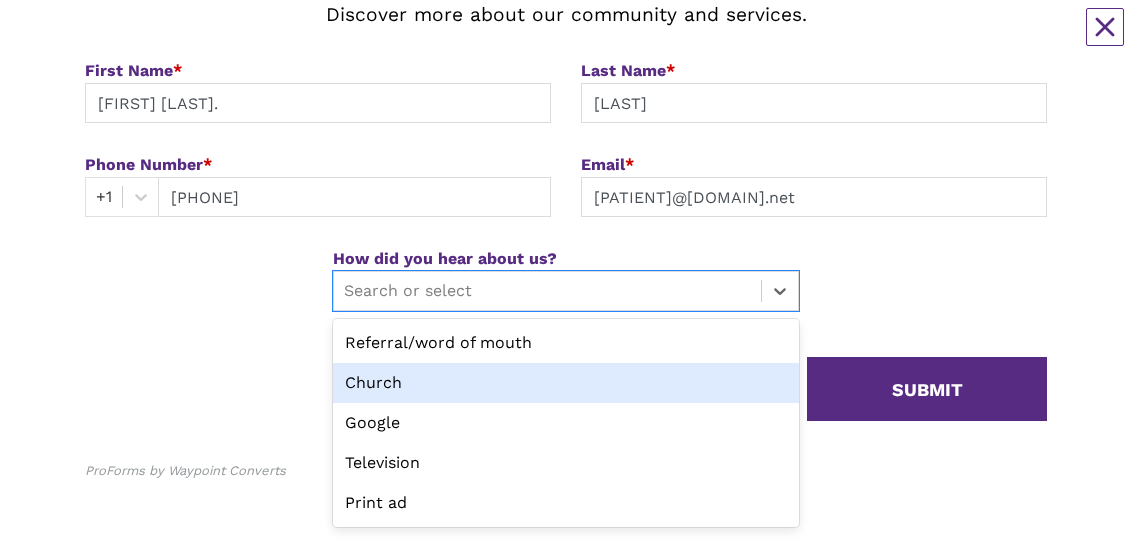 click at bounding box center [346, 291] 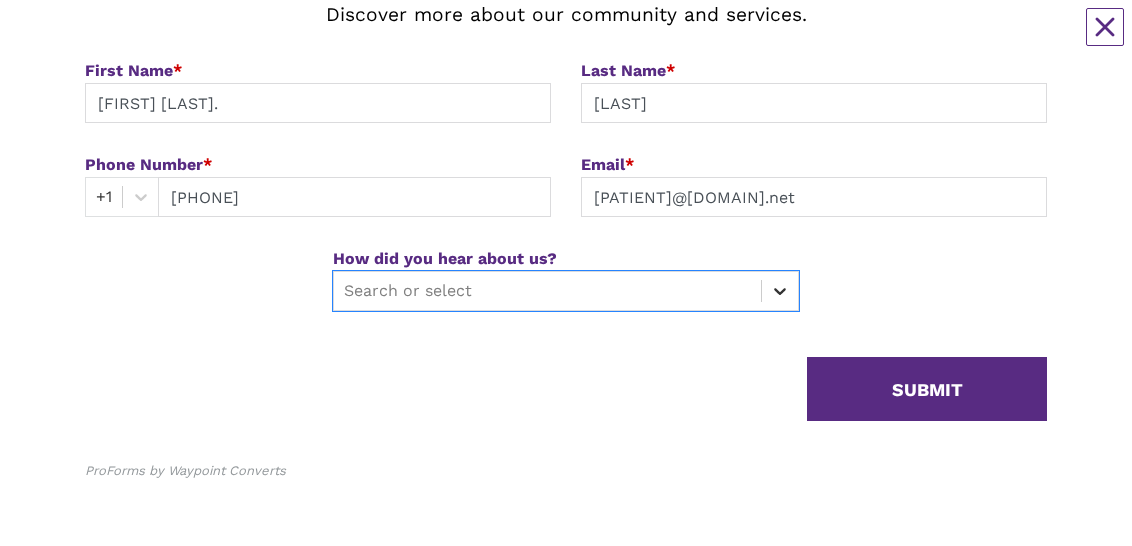 click 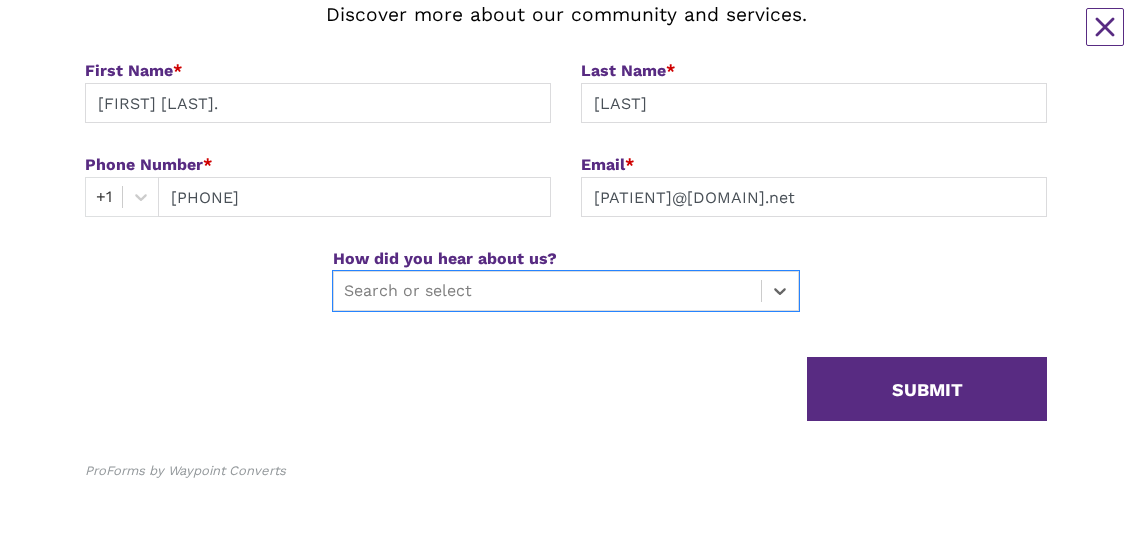 click at bounding box center (547, 291) 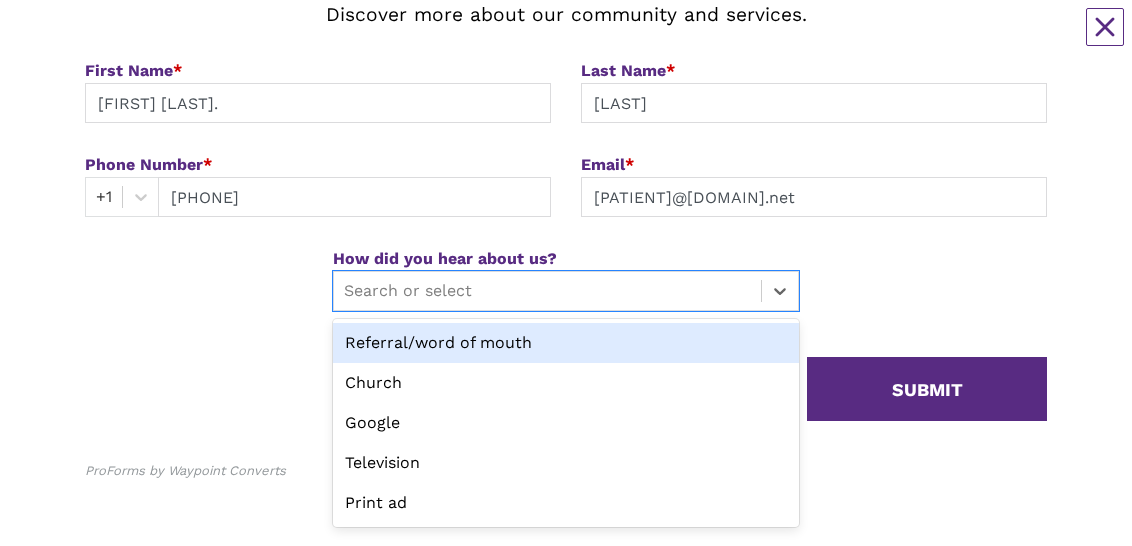 click on "Referral/word of mouth" at bounding box center [566, 343] 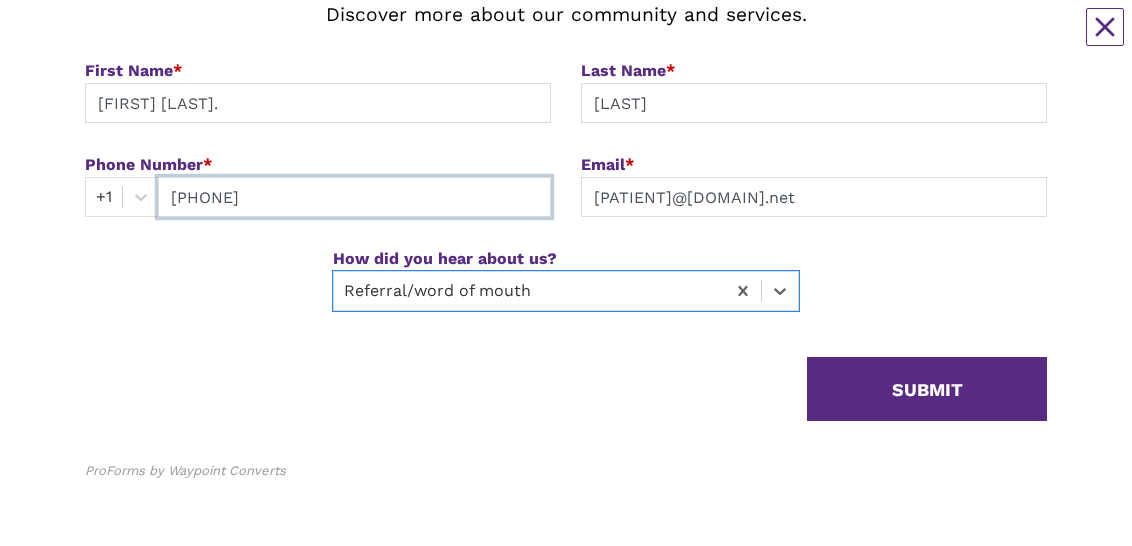 click on "[PHONE]" at bounding box center [354, 197] 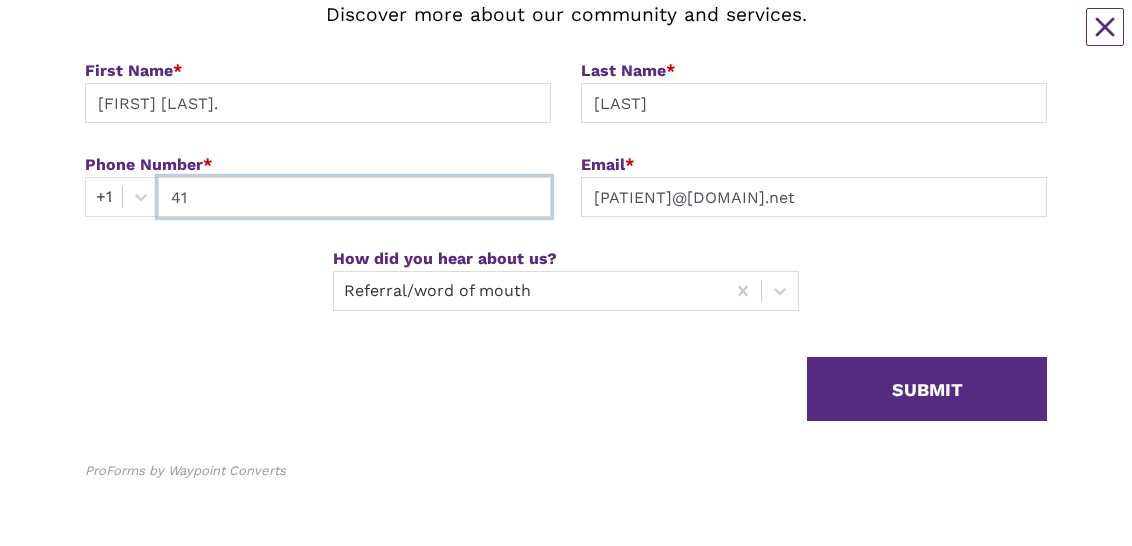 type on "4" 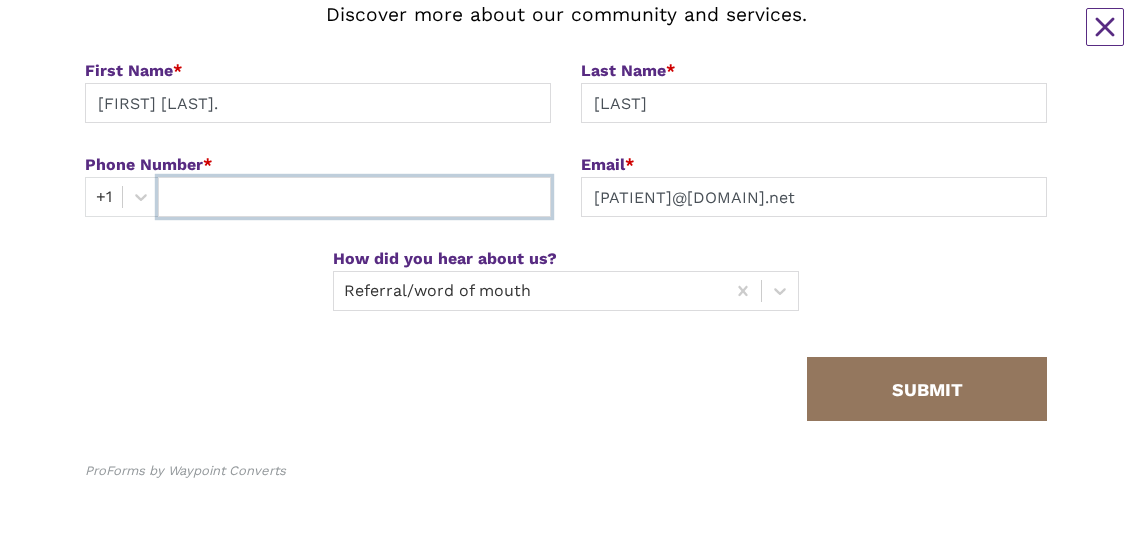 type 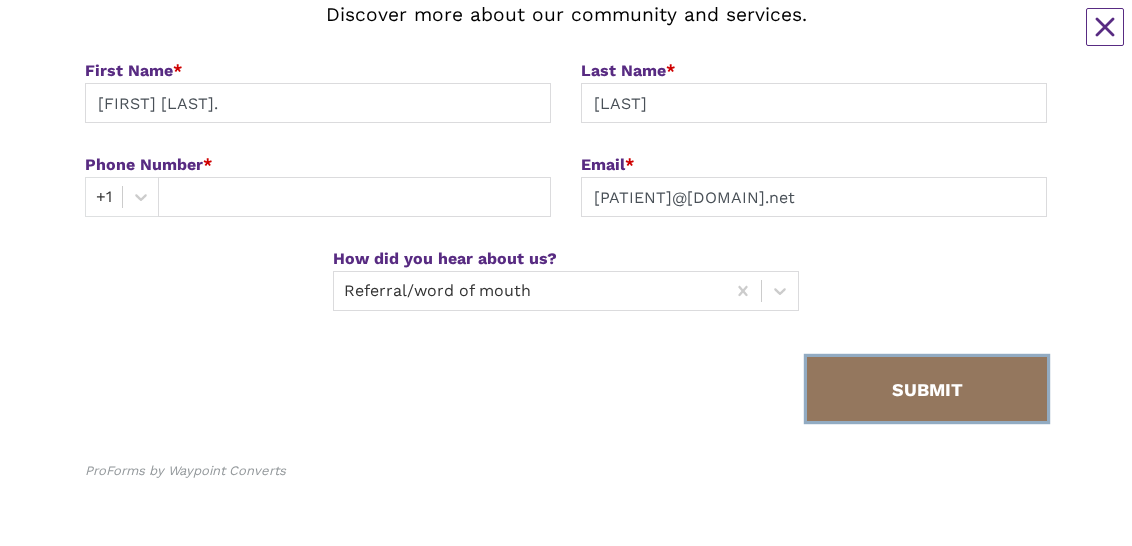 click on "SUBMIT" at bounding box center (927, 389) 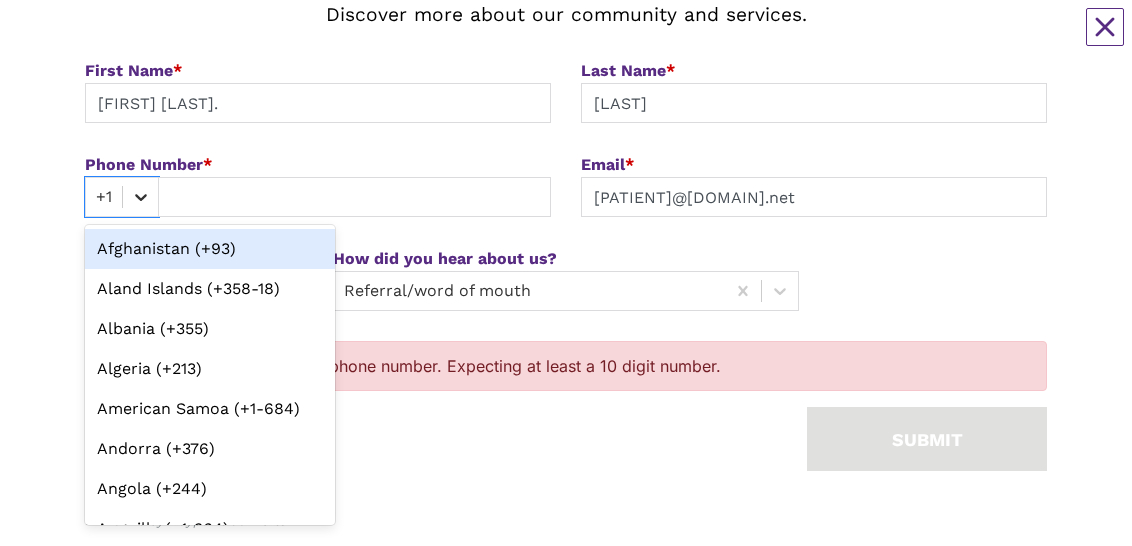 click 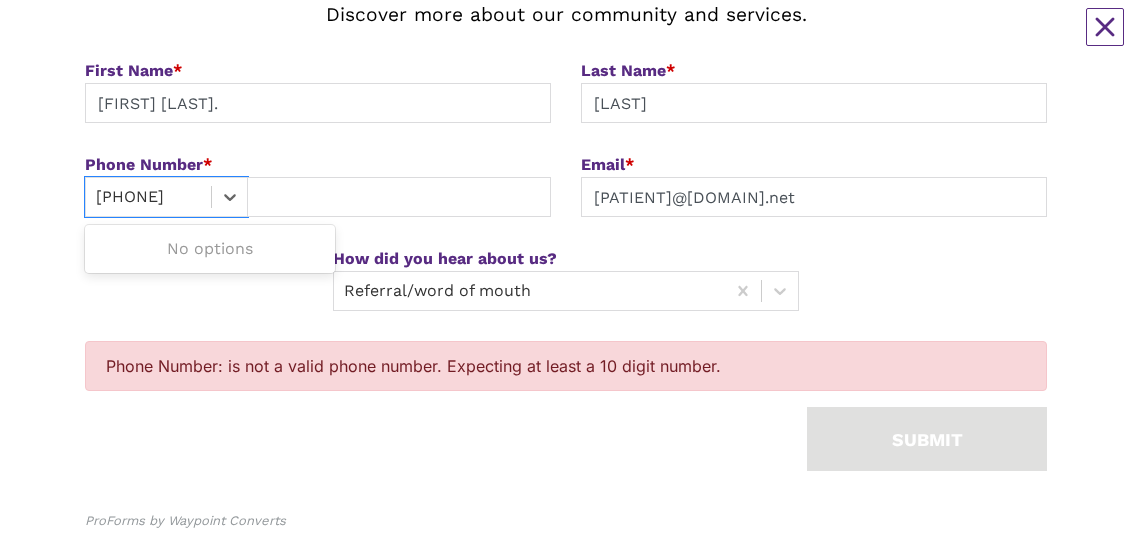 type on "[PHONE]" 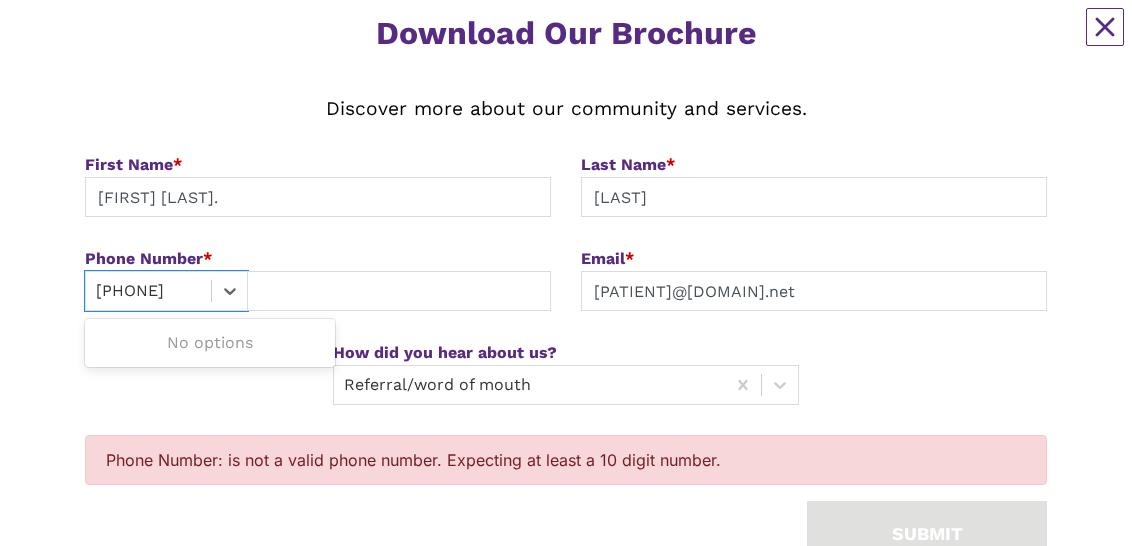 scroll, scrollTop: 175, scrollLeft: 0, axis: vertical 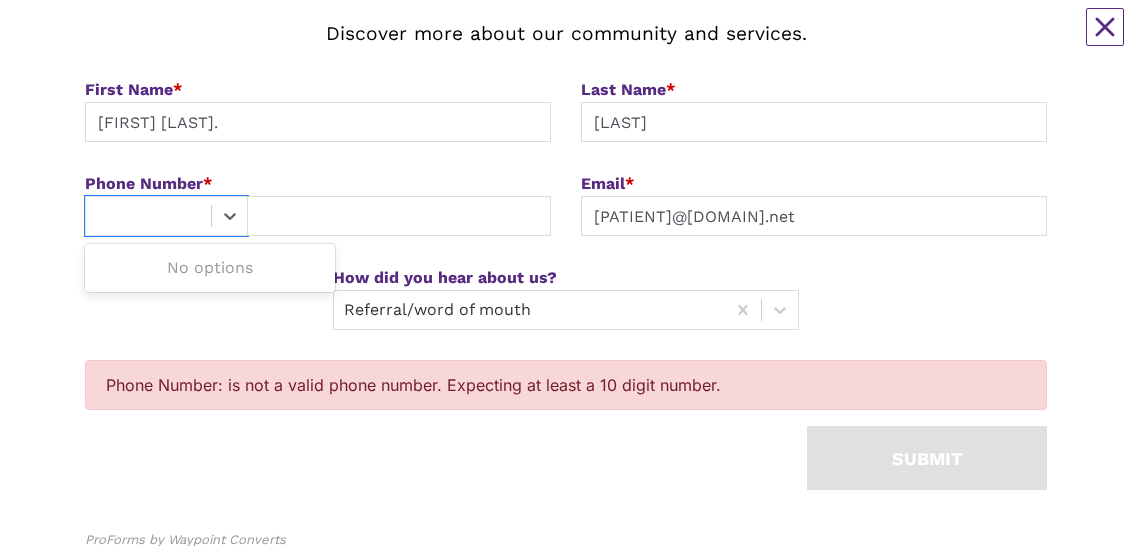 click on "Referral/word of mouth" at bounding box center (566, 310) 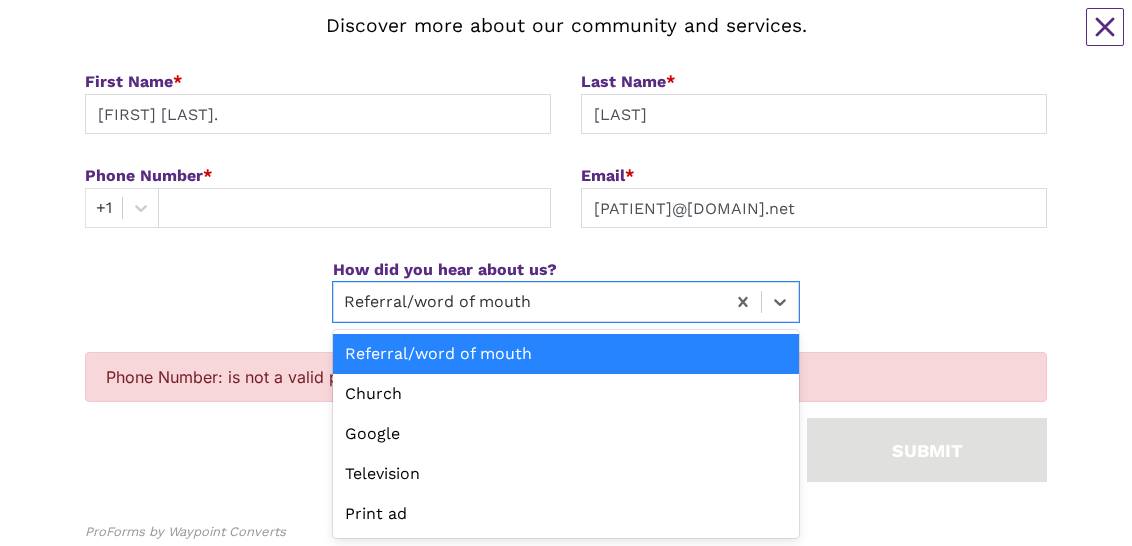click on "Referral/word of mouth" at bounding box center [566, 354] 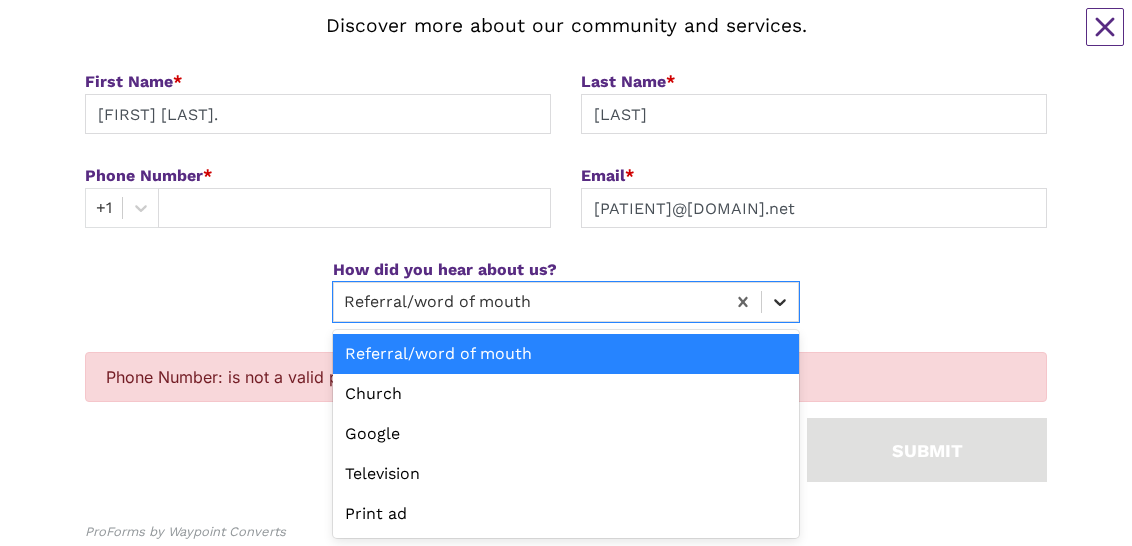 click 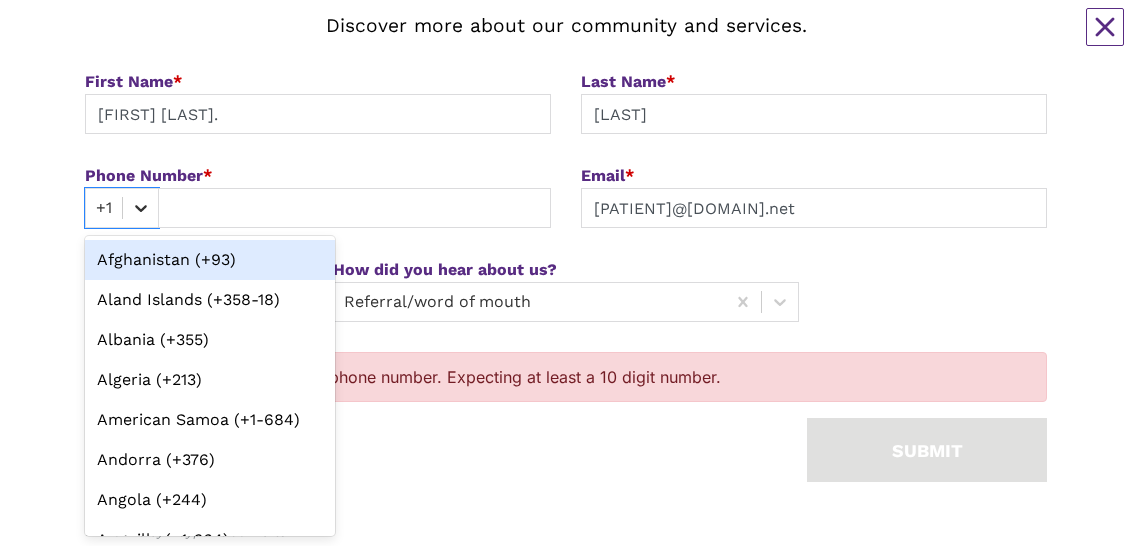 click at bounding box center (141, 208) 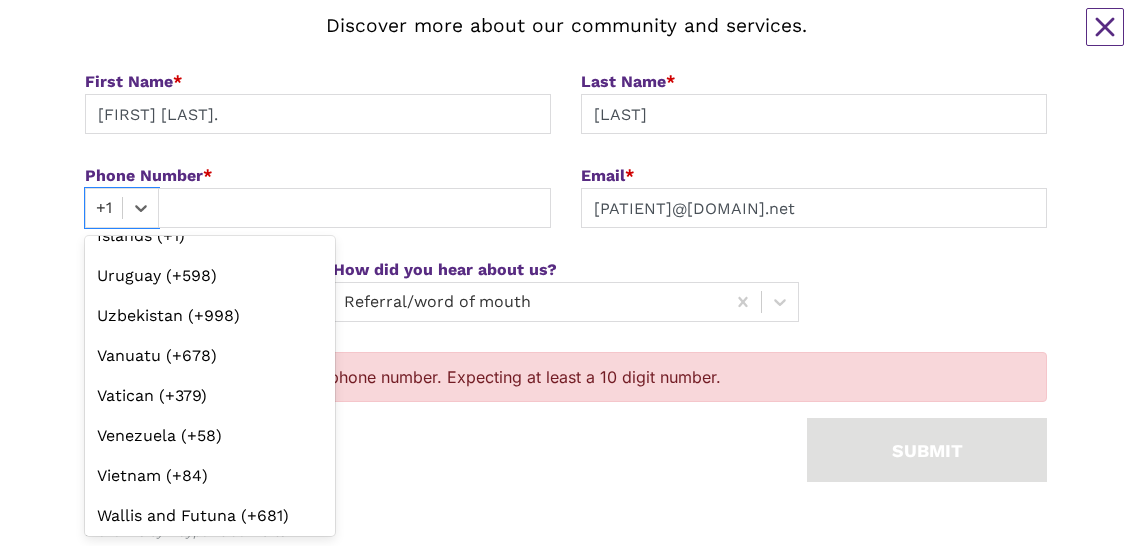 scroll, scrollTop: 10012, scrollLeft: 0, axis: vertical 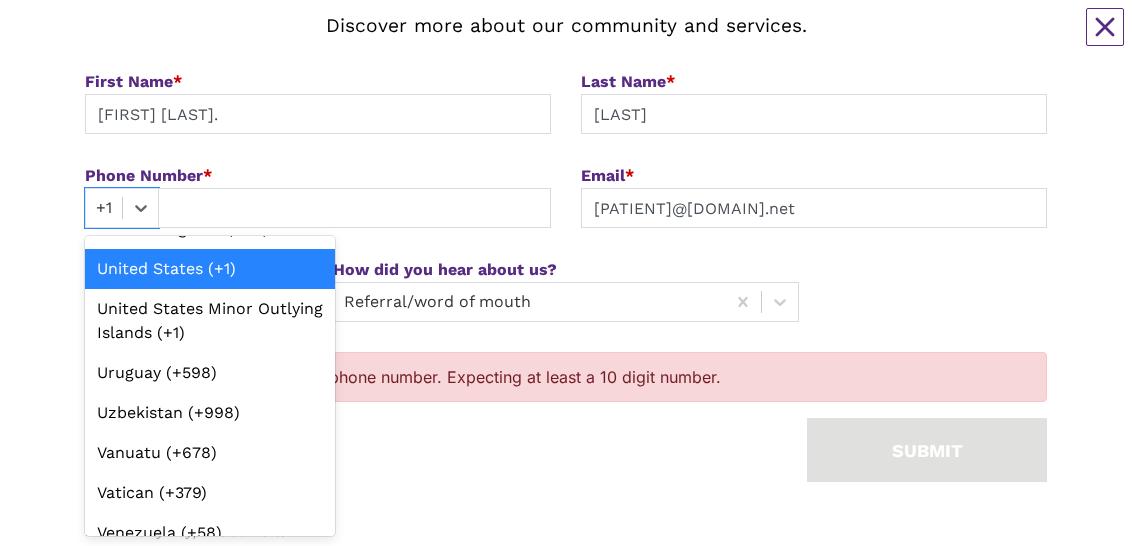 click on "+1" at bounding box center (104, 208) 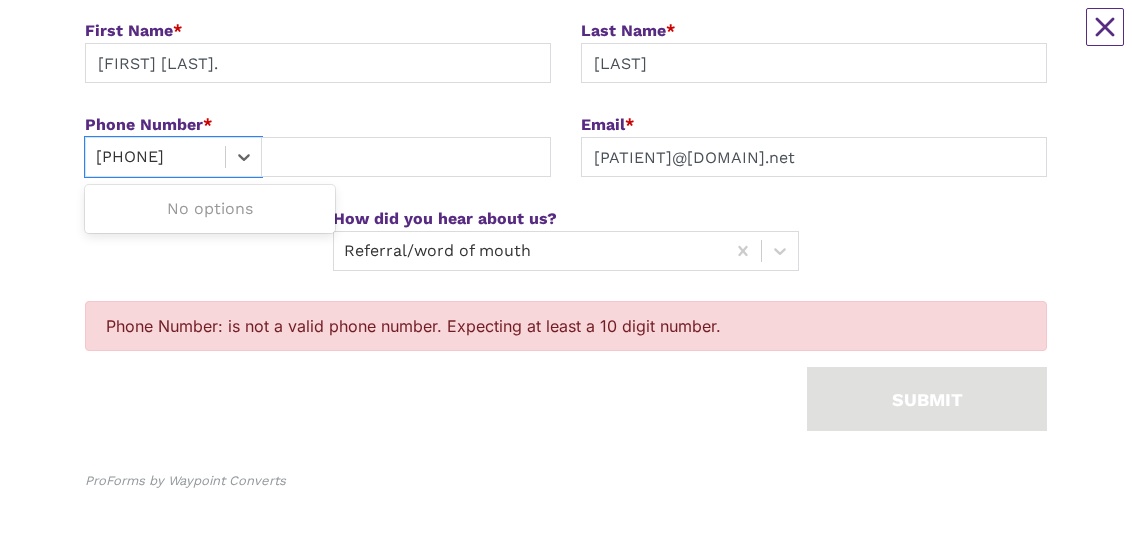 scroll, scrollTop: 298, scrollLeft: 0, axis: vertical 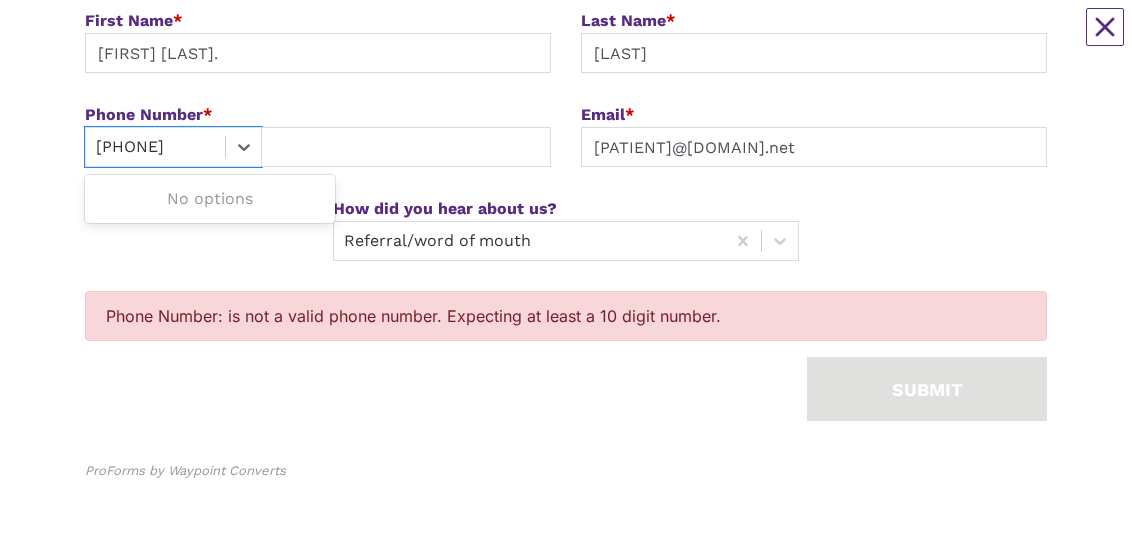 click on "[PHONE]" at bounding box center (155, 147) 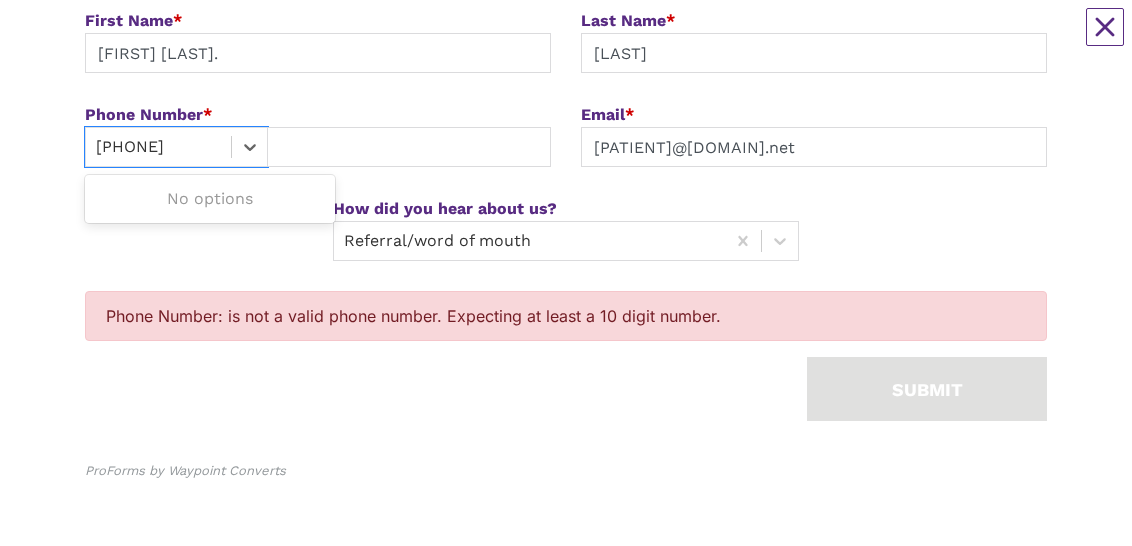 type on "[PHONE]" 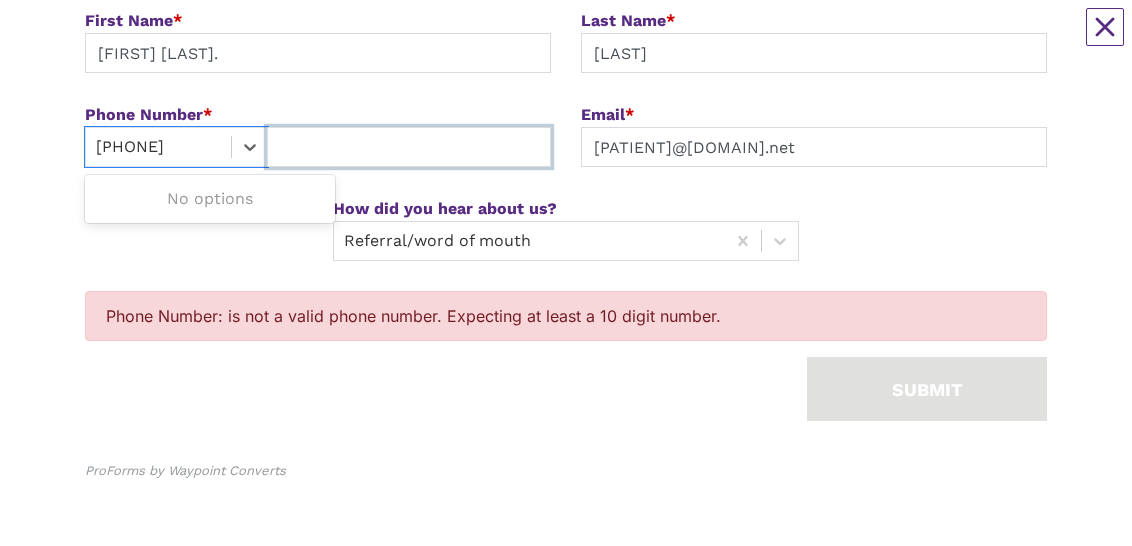 type 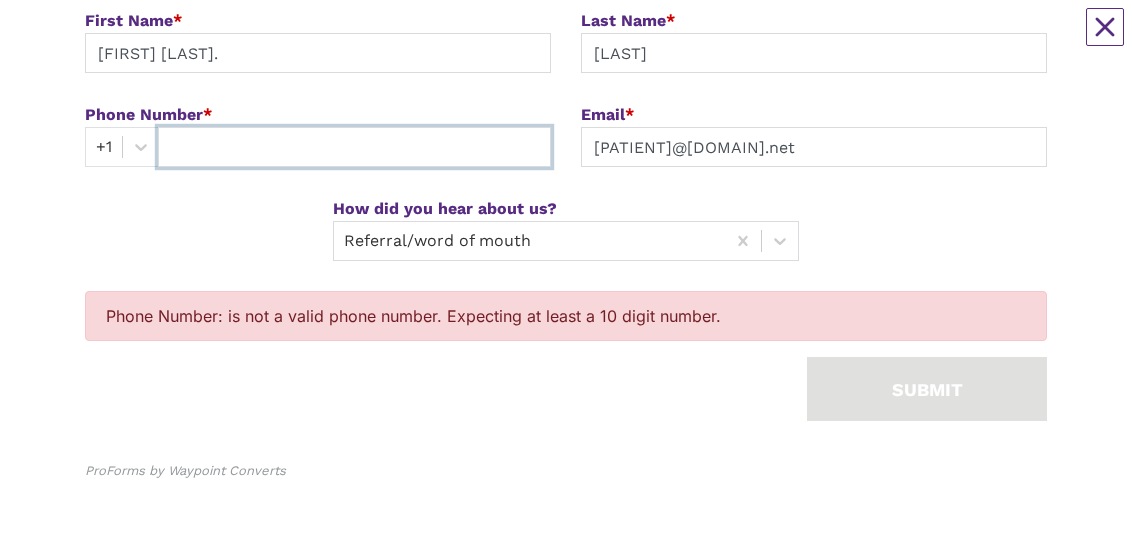 click at bounding box center (354, 147) 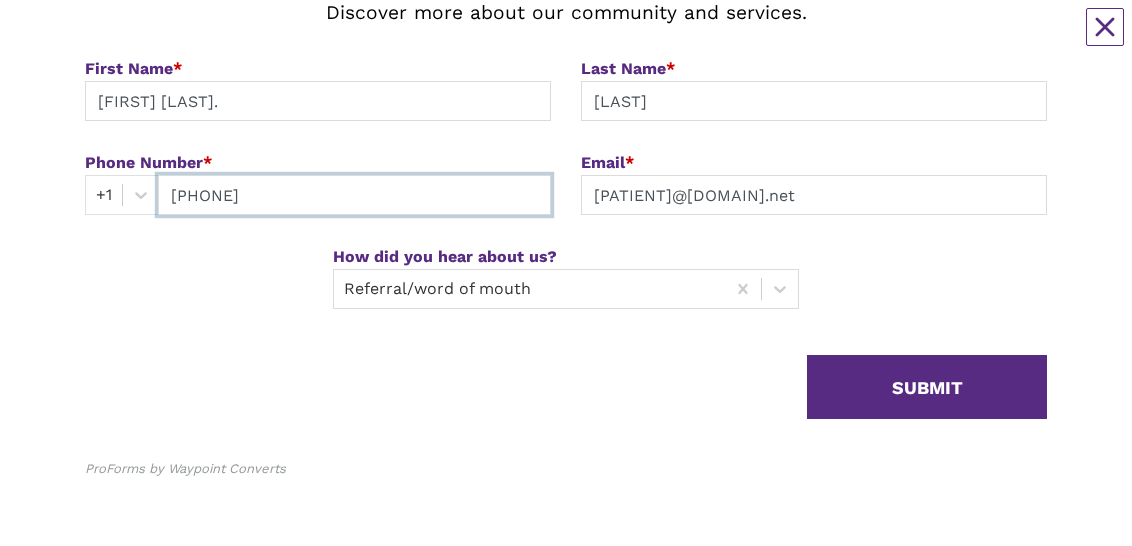 scroll, scrollTop: 248, scrollLeft: 0, axis: vertical 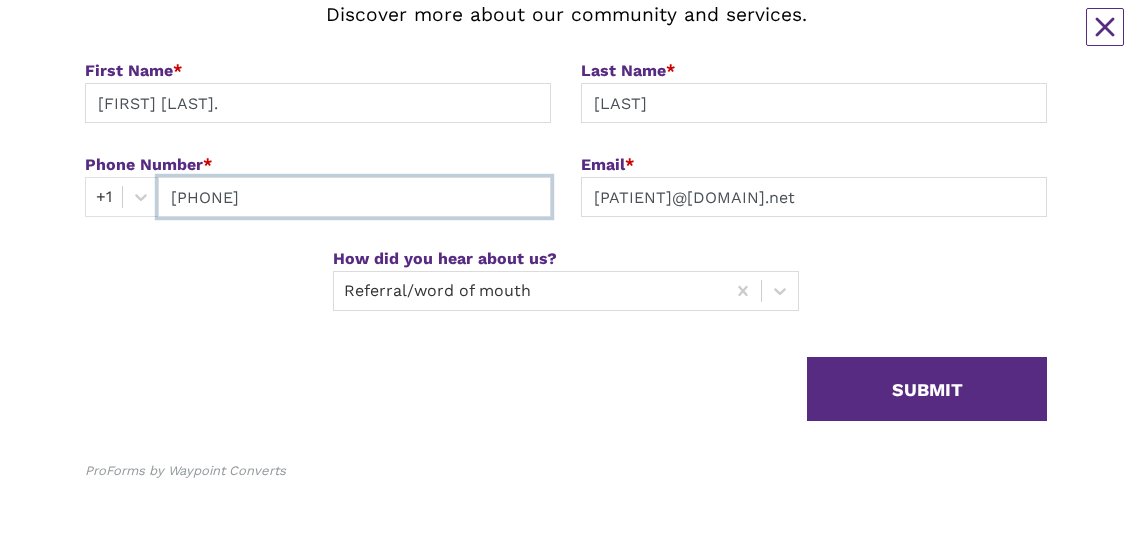 click on "[PHONE]" at bounding box center [354, 197] 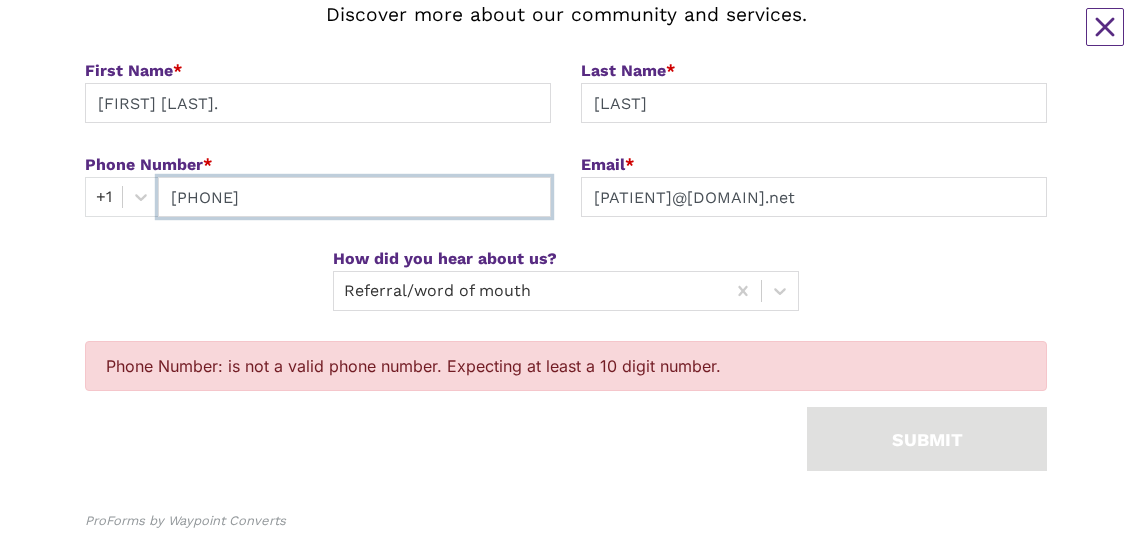 scroll, scrollTop: 298, scrollLeft: 0, axis: vertical 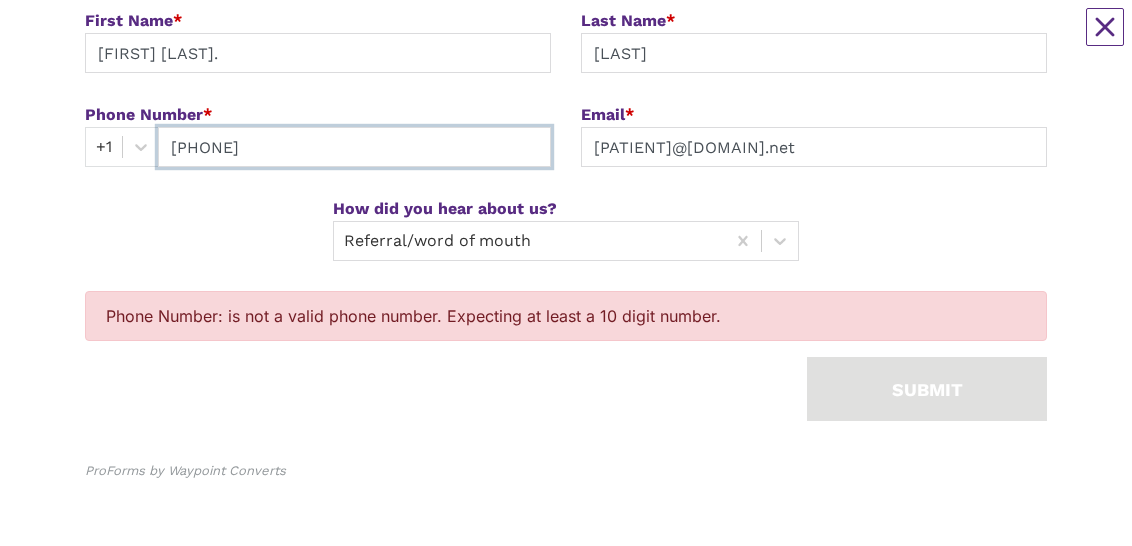 click on "[PHONE]" at bounding box center (354, 147) 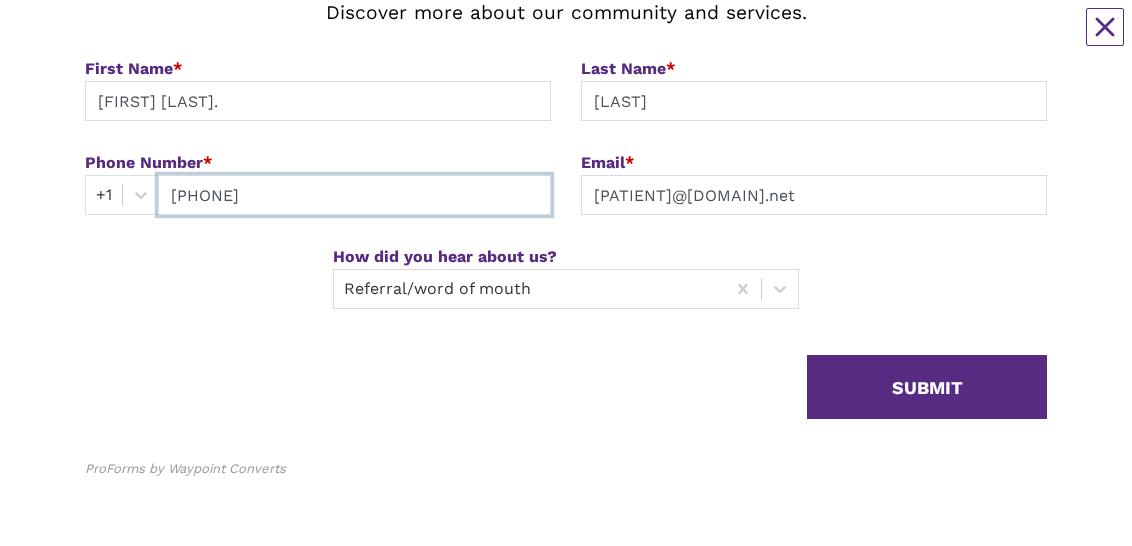 scroll, scrollTop: 248, scrollLeft: 0, axis: vertical 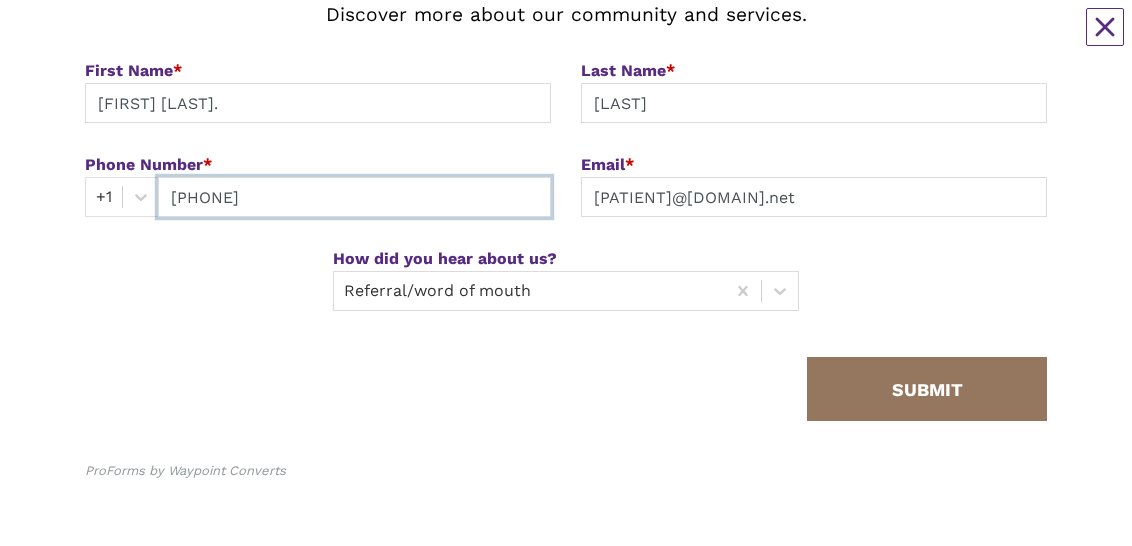 type on "[PHONE]" 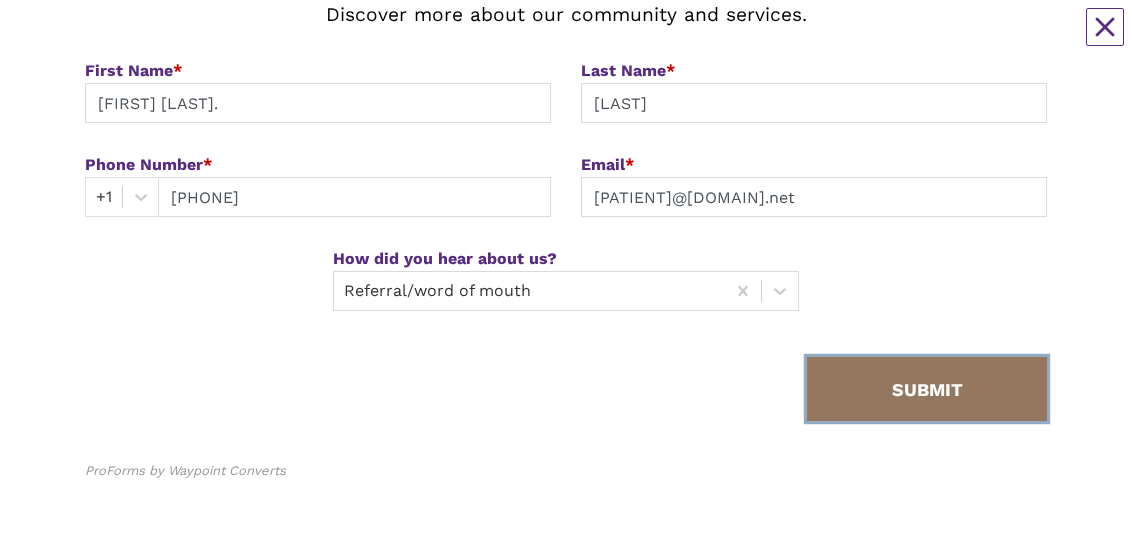 click on "SUBMIT" at bounding box center [927, 389] 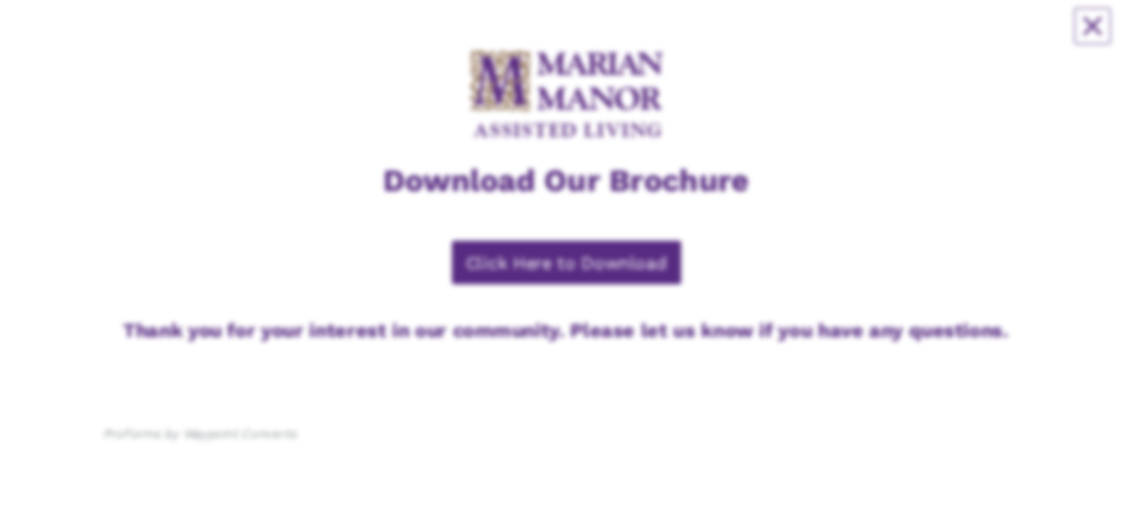 scroll, scrollTop: 0, scrollLeft: 0, axis: both 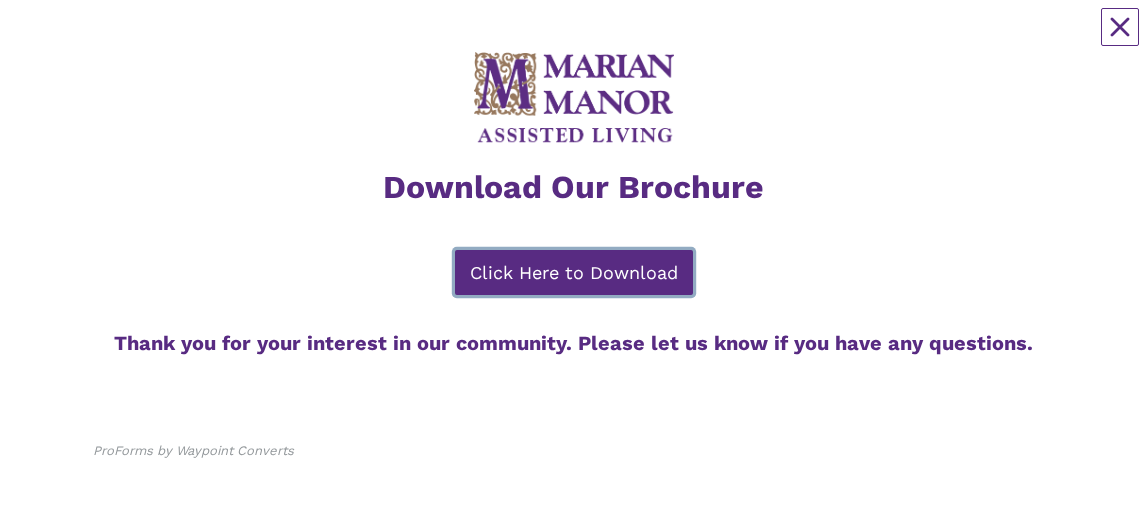 click on "Click Here to Download" at bounding box center (574, 272) 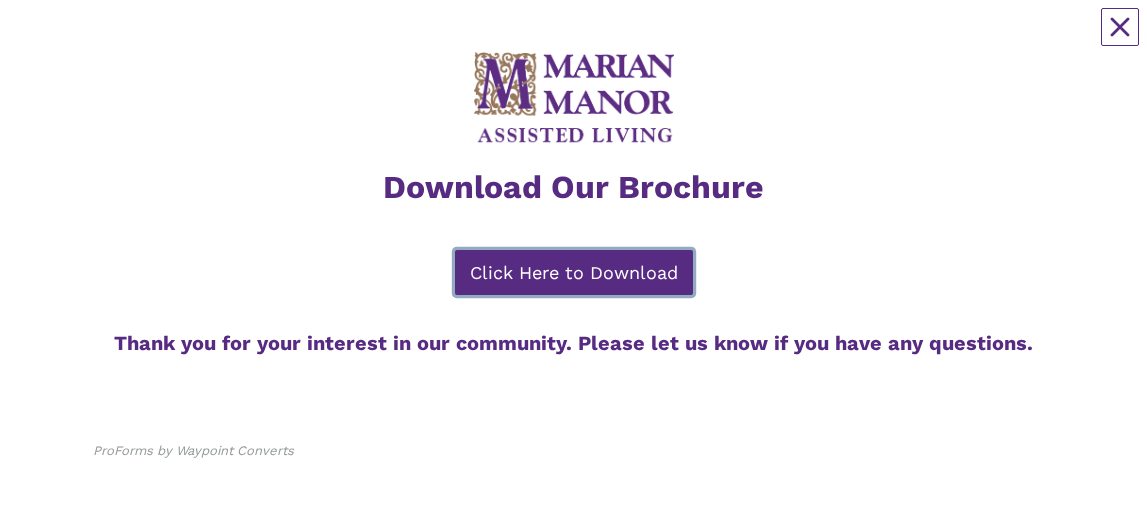 click on "Click Here to Download" at bounding box center (574, 272) 